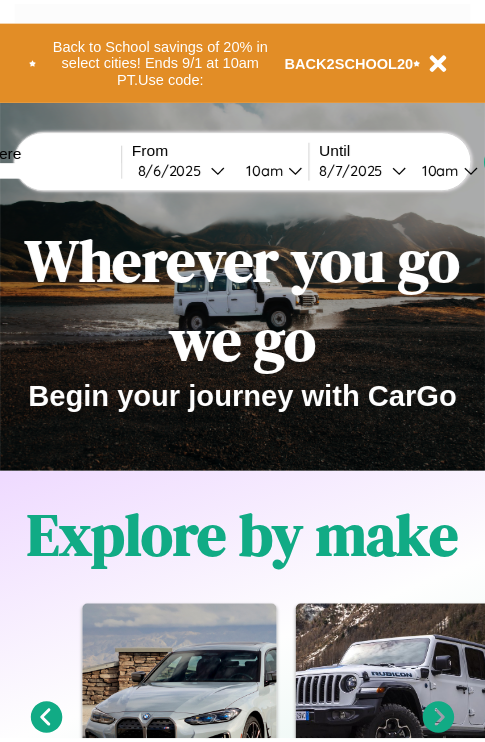 scroll, scrollTop: 0, scrollLeft: 0, axis: both 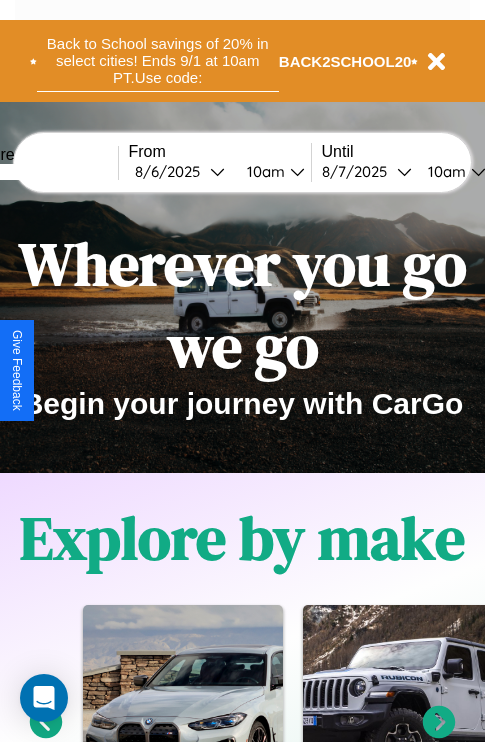 click on "Back to School savings of 20% in select cities! Ends 9/1 at 10am PT.  Use code:" at bounding box center [158, 61] 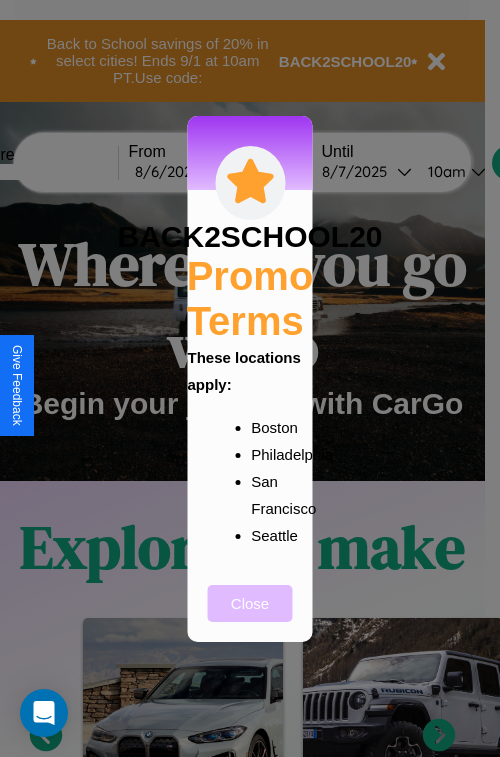 click on "Close" at bounding box center (250, 603) 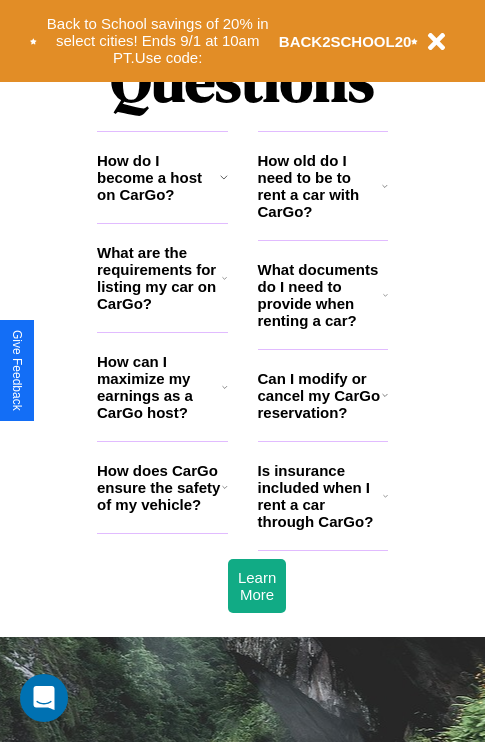 scroll, scrollTop: 2423, scrollLeft: 0, axis: vertical 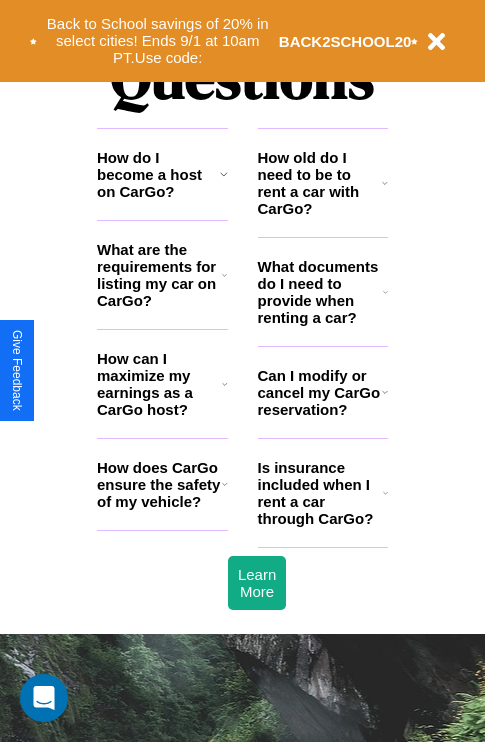 click on "Is insurance included when I rent a car through CarGo?" at bounding box center [320, 493] 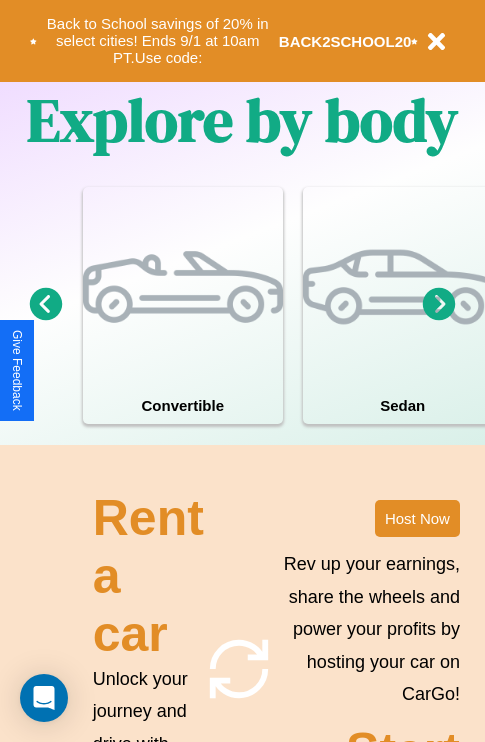 scroll, scrollTop: 1285, scrollLeft: 0, axis: vertical 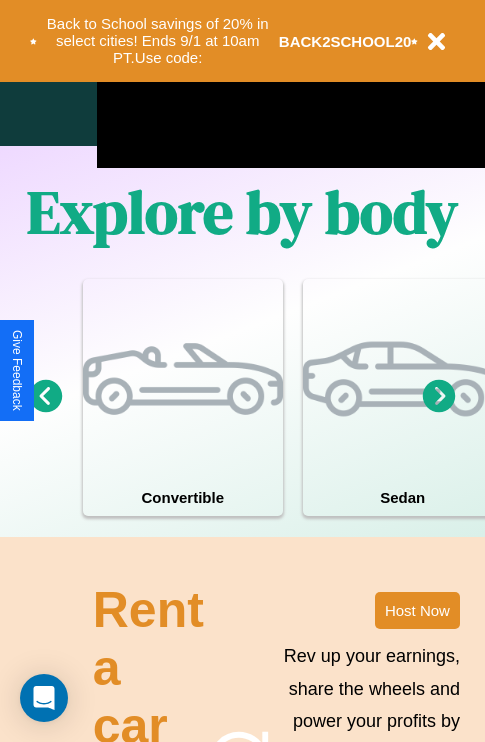click 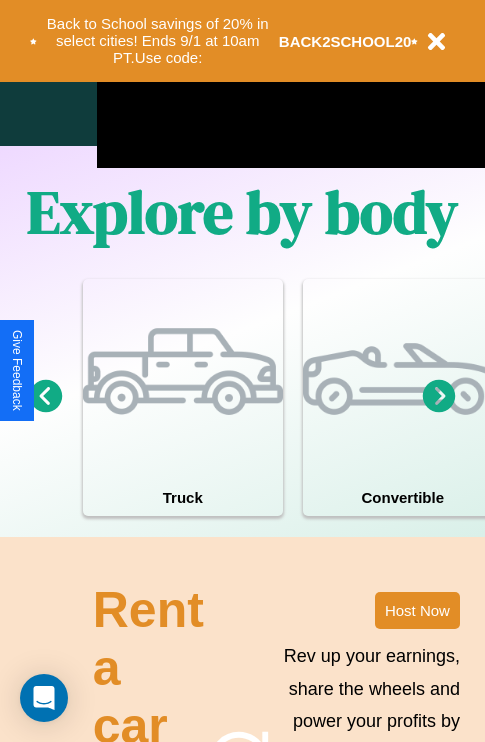click 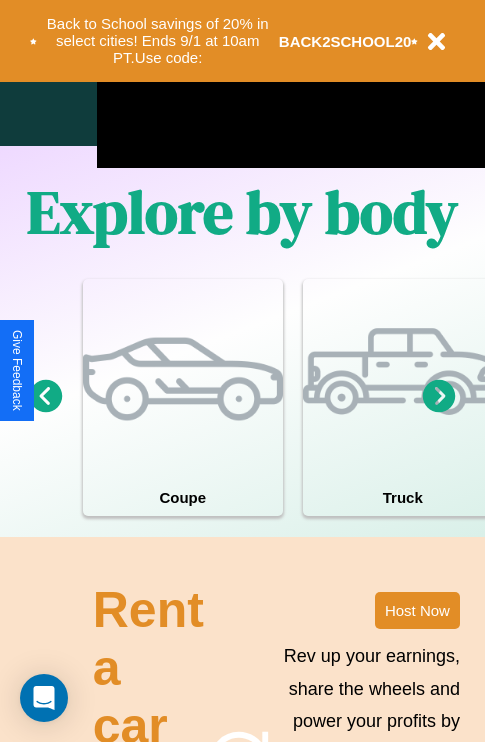 click 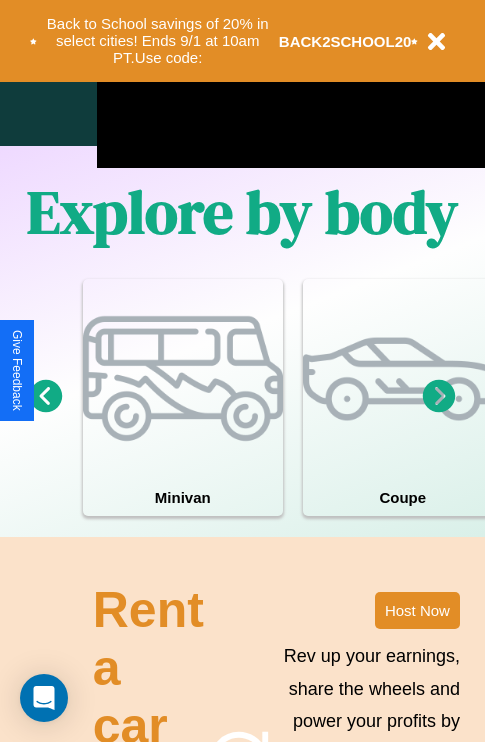 click 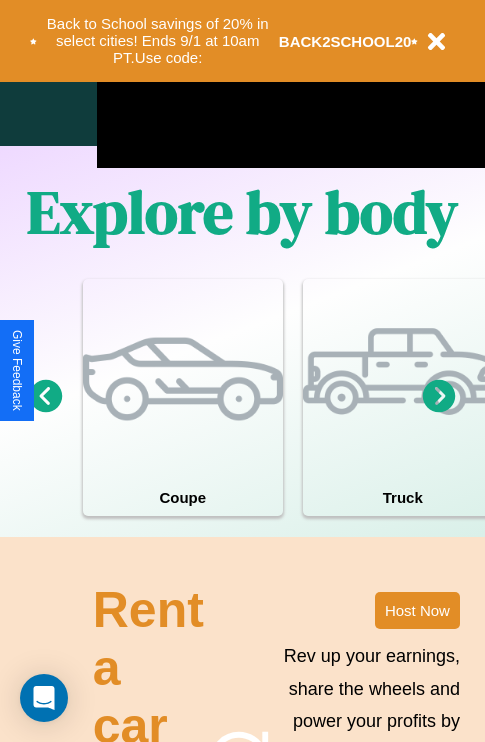 click 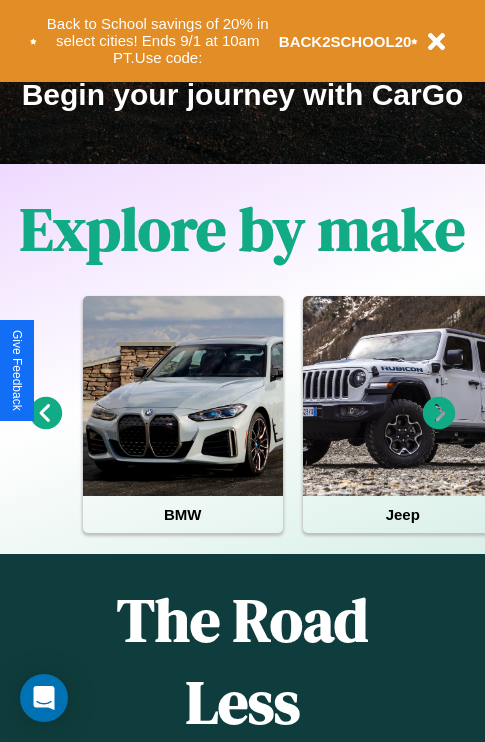 scroll, scrollTop: 308, scrollLeft: 0, axis: vertical 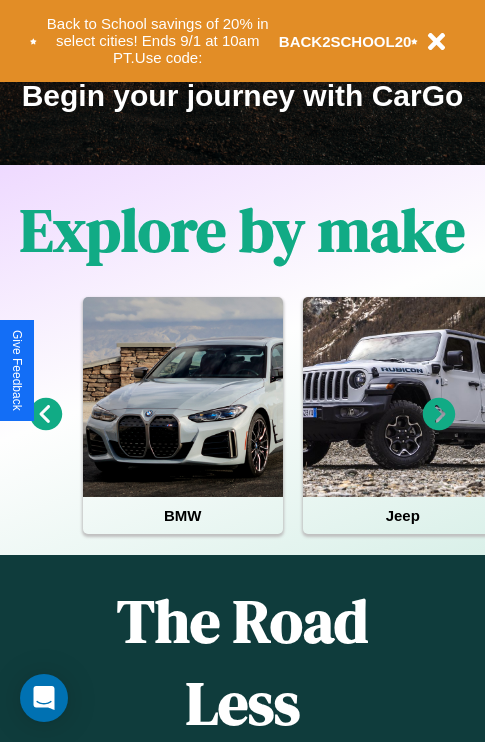 click 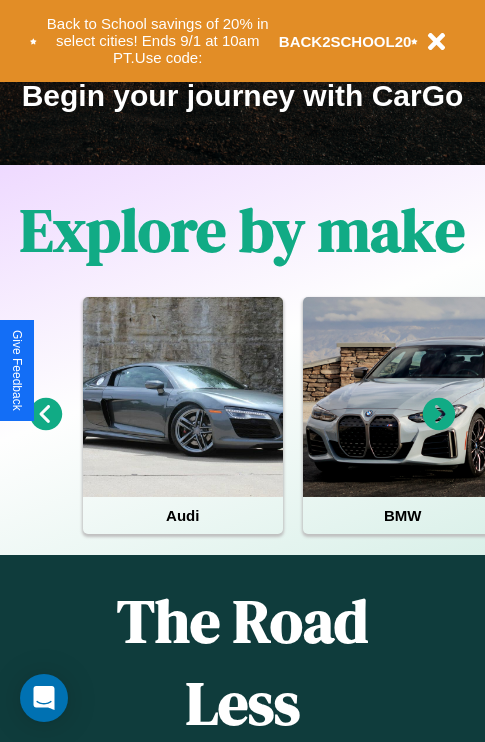 click 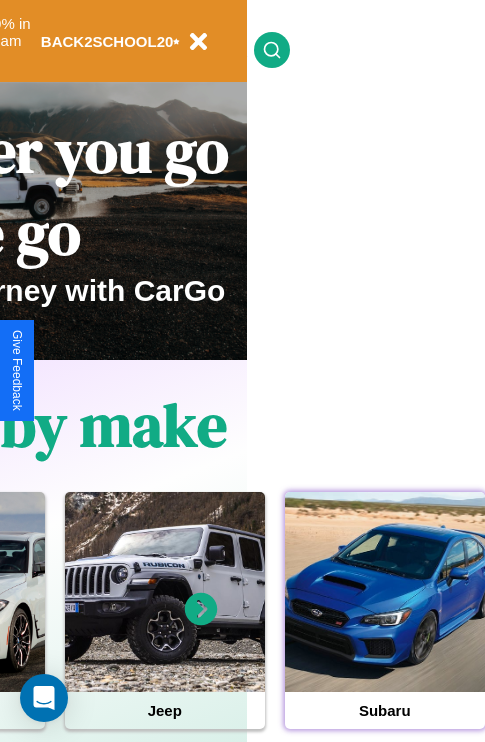 click at bounding box center (385, 592) 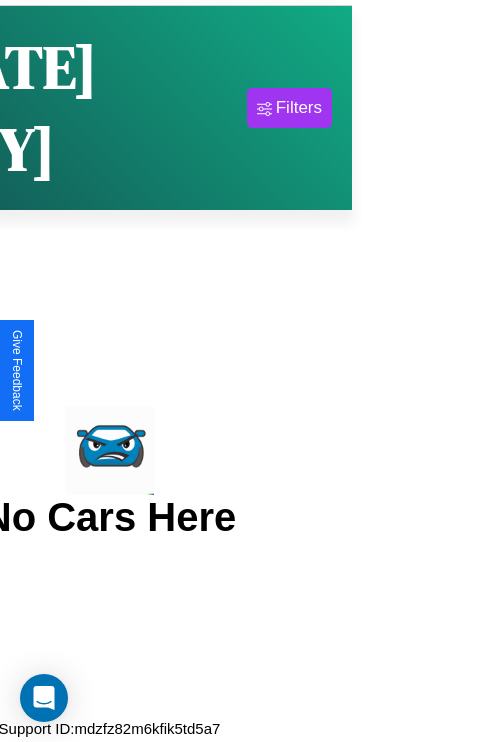 scroll, scrollTop: 0, scrollLeft: 0, axis: both 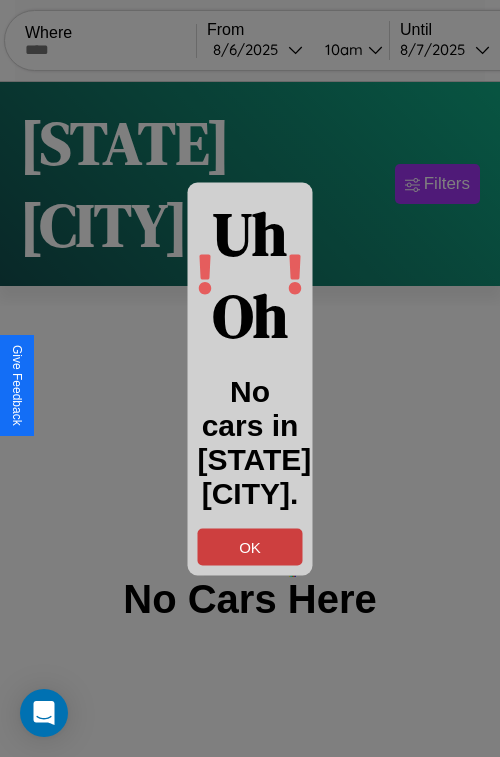 click on "OK" at bounding box center [250, 546] 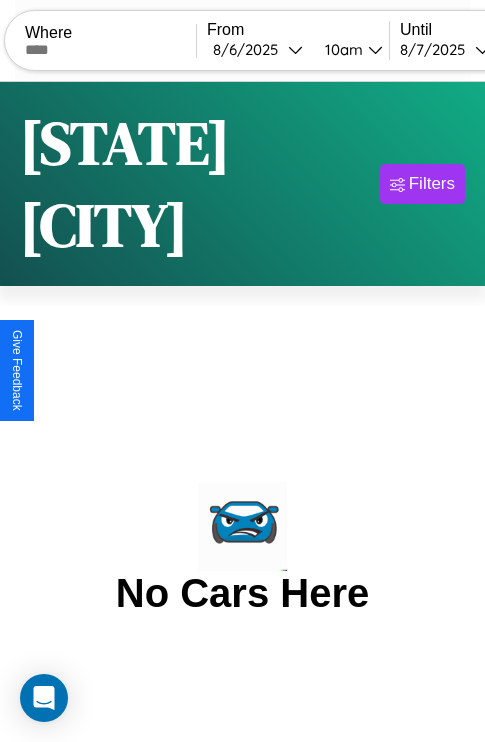 click at bounding box center (110, 50) 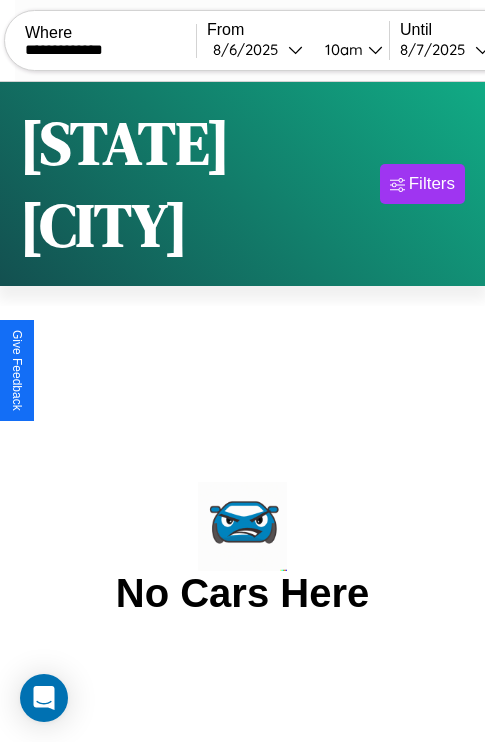 type on "**********" 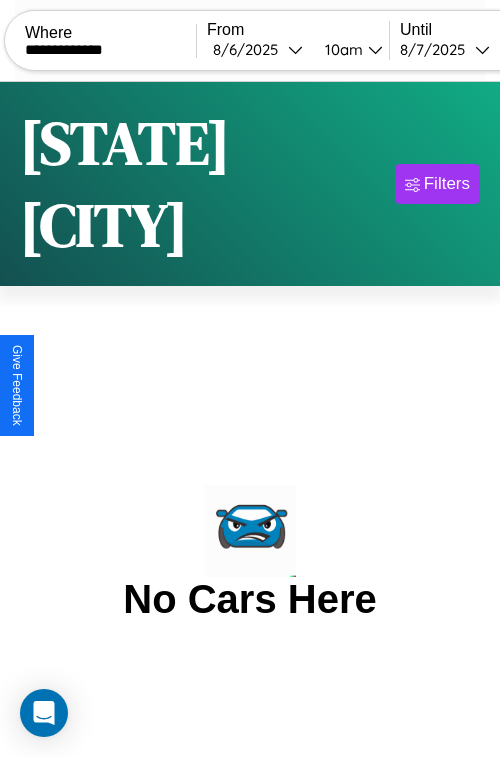 select on "*" 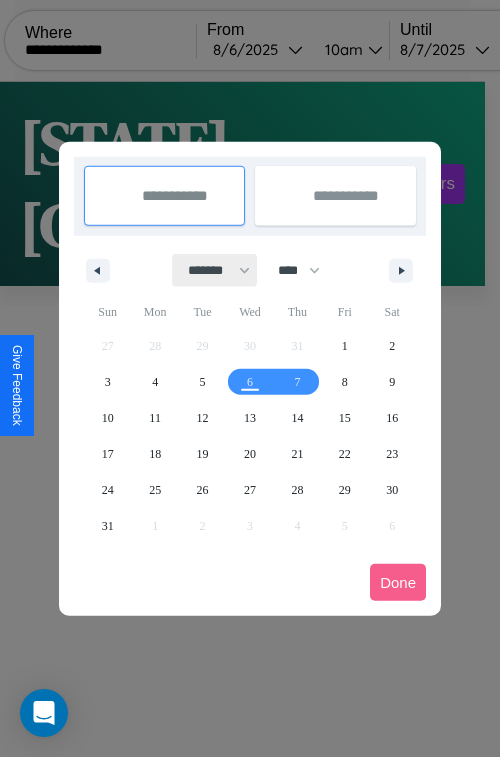 click on "******* ******** ***** ***** *** **** **** ****** ********* ******* ******** ********" at bounding box center (215, 270) 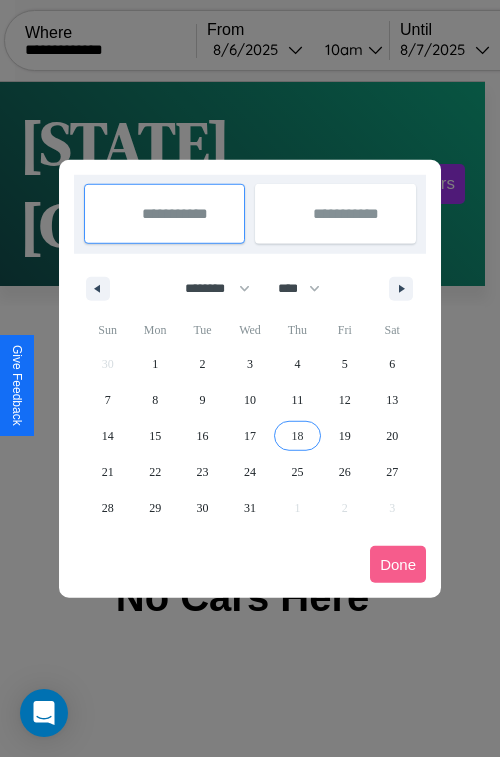 click on "18" at bounding box center (297, 436) 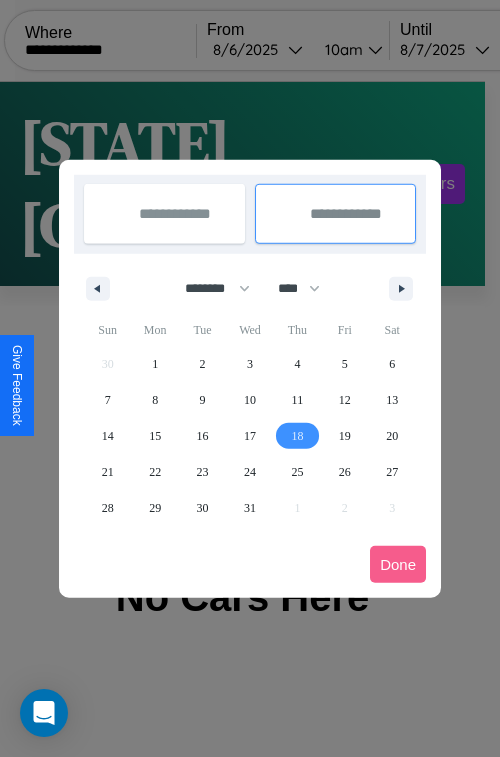 type on "**********" 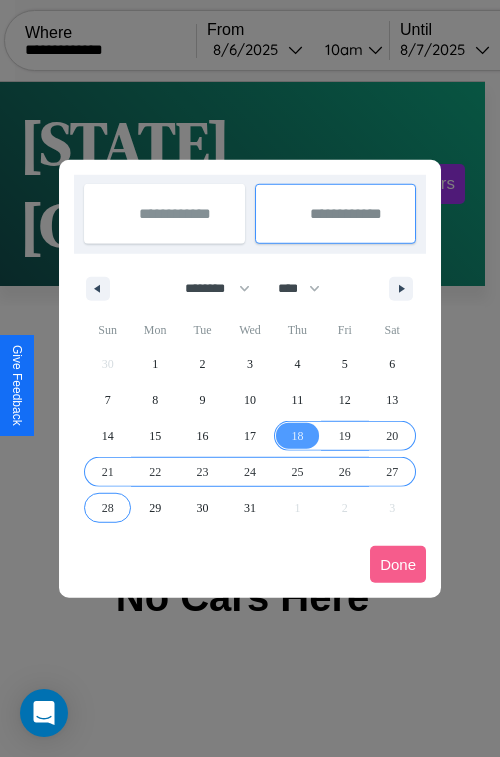 click on "28" at bounding box center (108, 508) 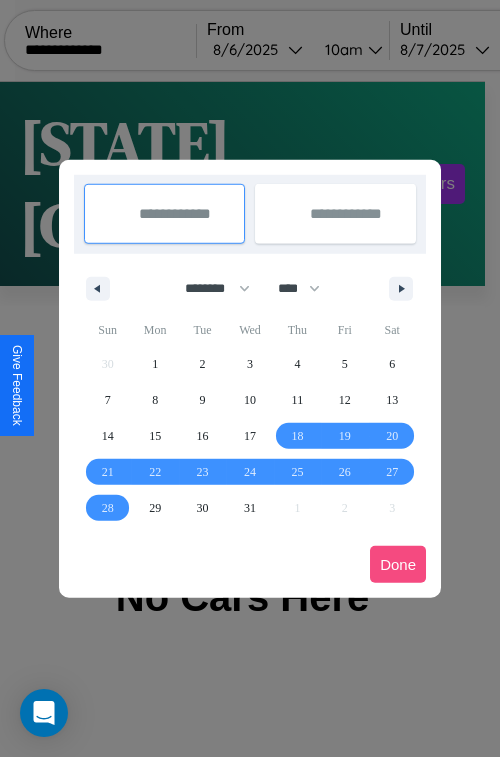 click on "Done" at bounding box center (398, 564) 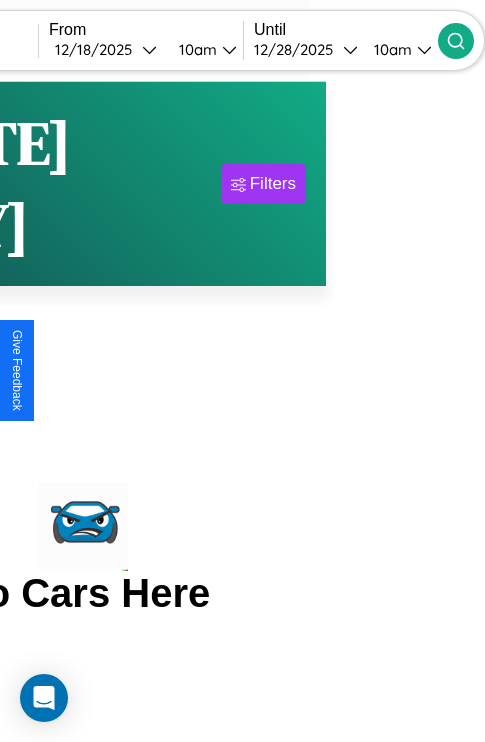 click 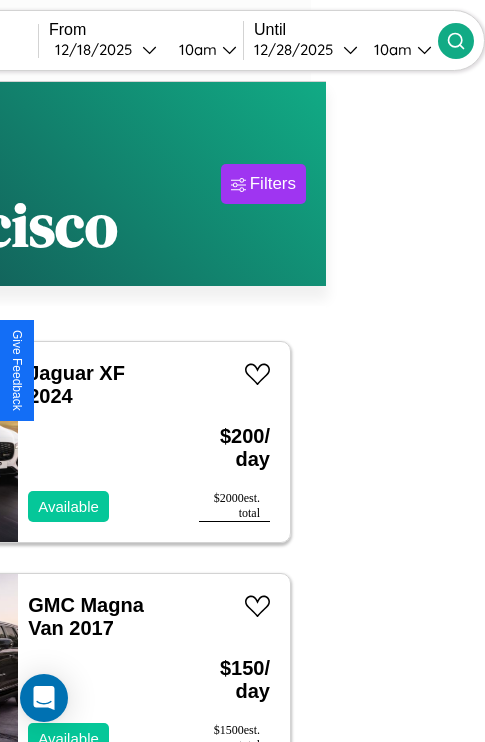 scroll, scrollTop: 119, scrollLeft: 88, axis: both 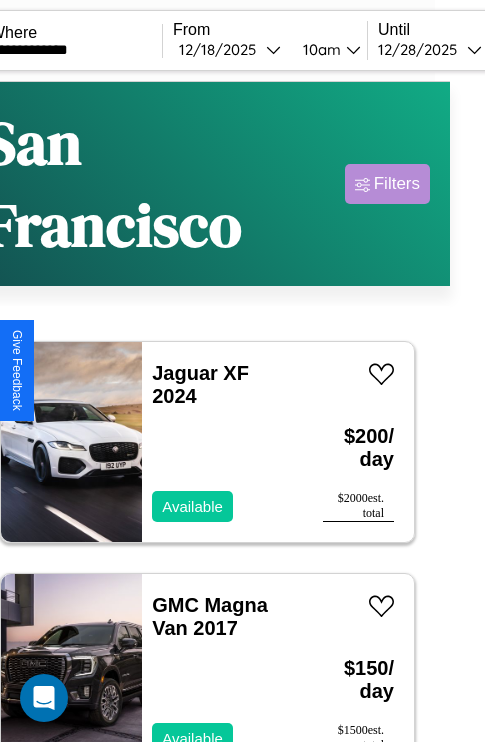 click on "Filters" at bounding box center (397, 184) 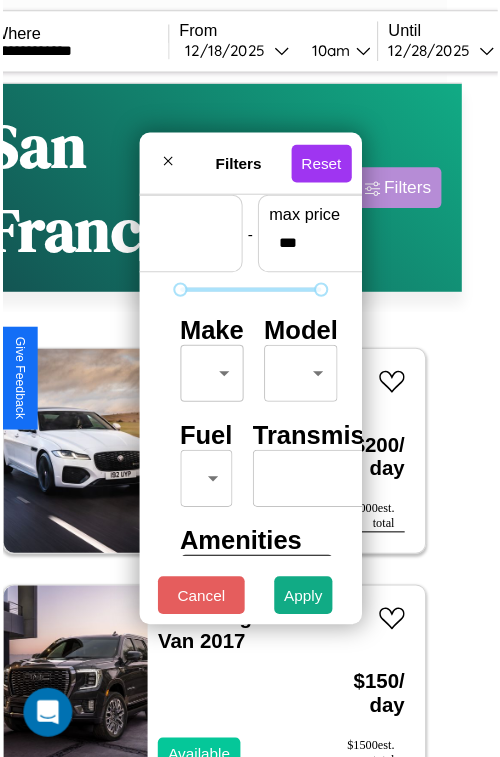 scroll, scrollTop: 59, scrollLeft: 0, axis: vertical 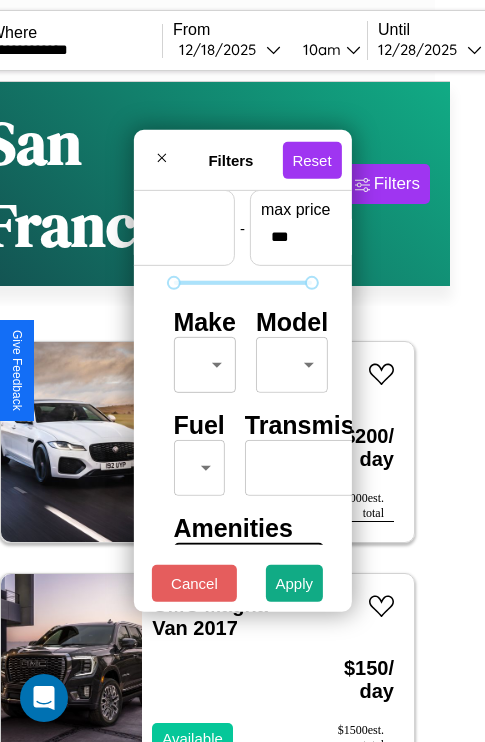 click on "**********" at bounding box center [207, 453] 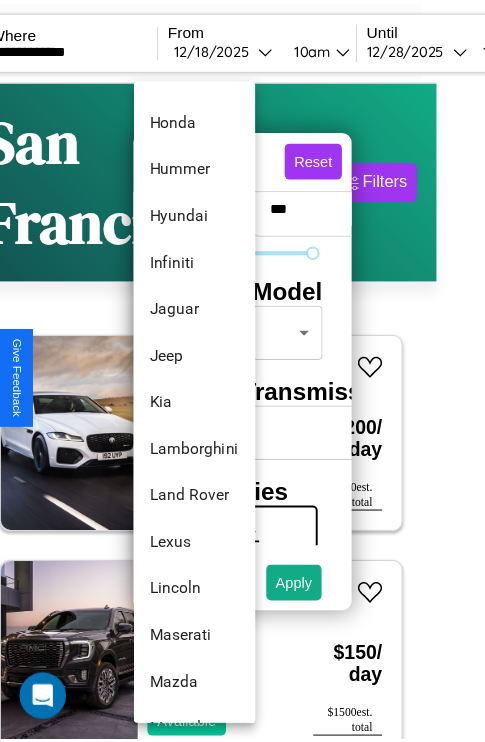 scroll, scrollTop: 758, scrollLeft: 0, axis: vertical 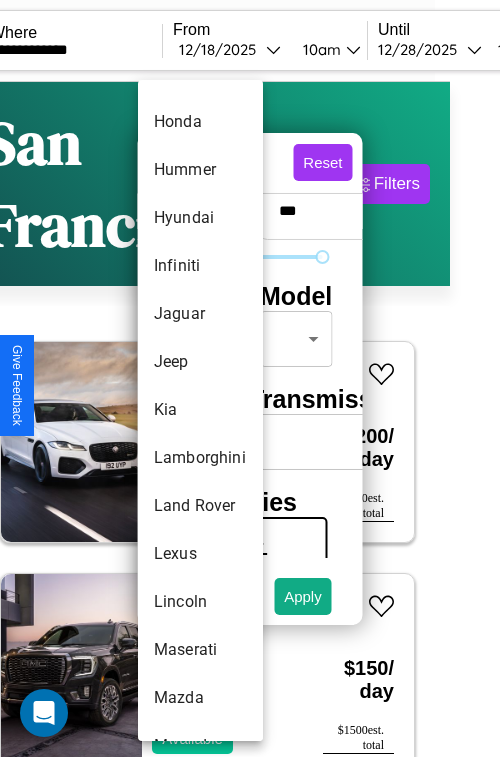 click on "Kia" at bounding box center (200, 410) 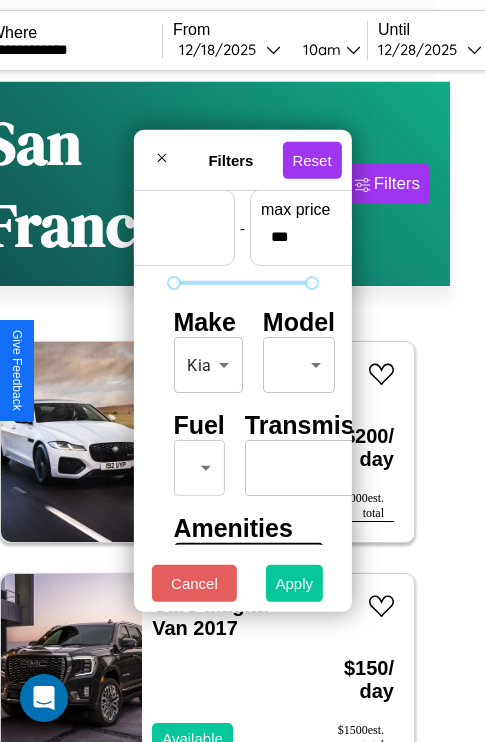 click on "Apply" at bounding box center (295, 583) 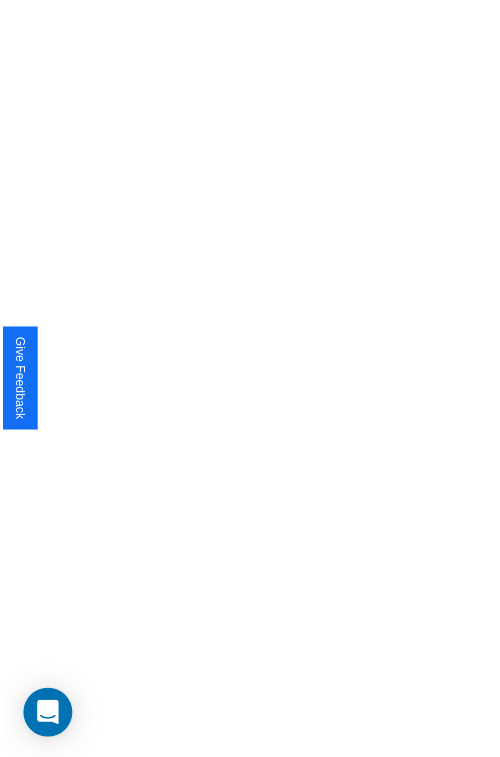 scroll, scrollTop: 0, scrollLeft: 0, axis: both 